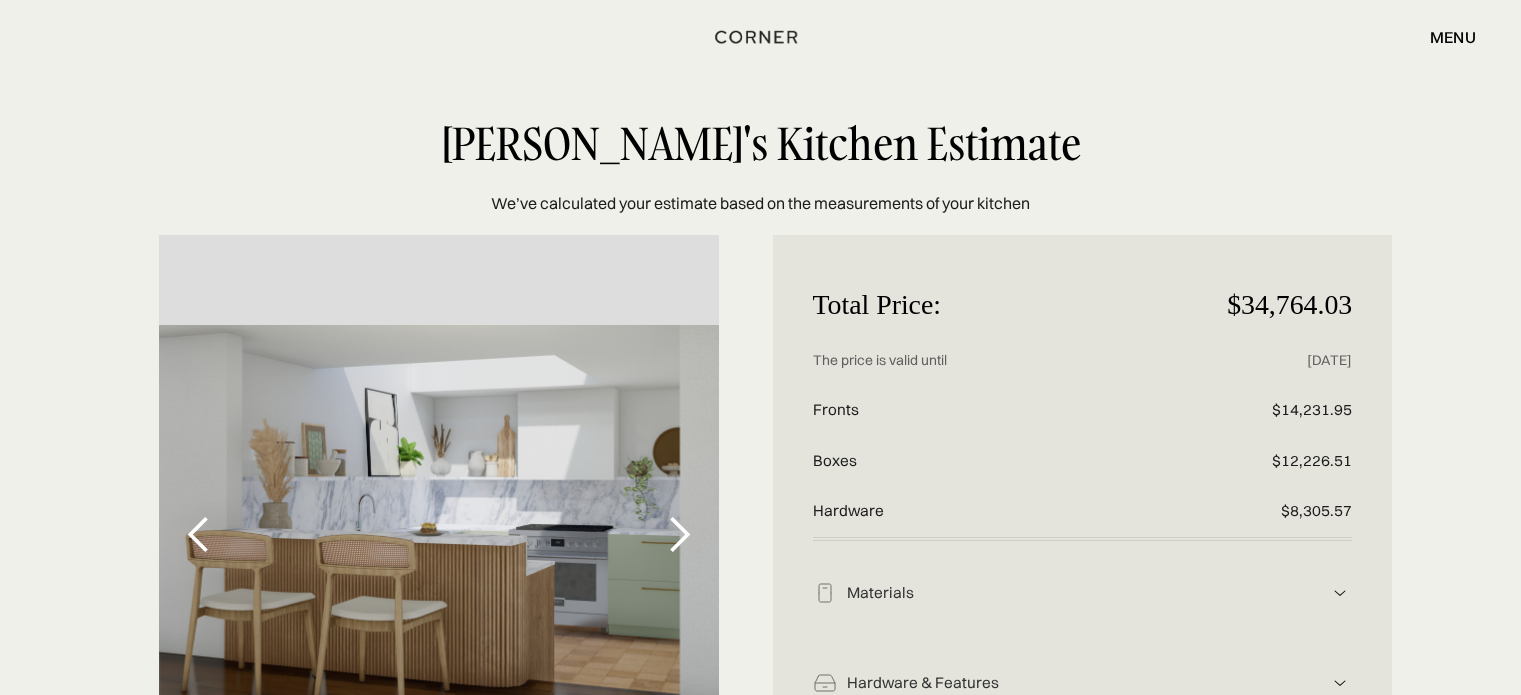 scroll, scrollTop: 0, scrollLeft: 0, axis: both 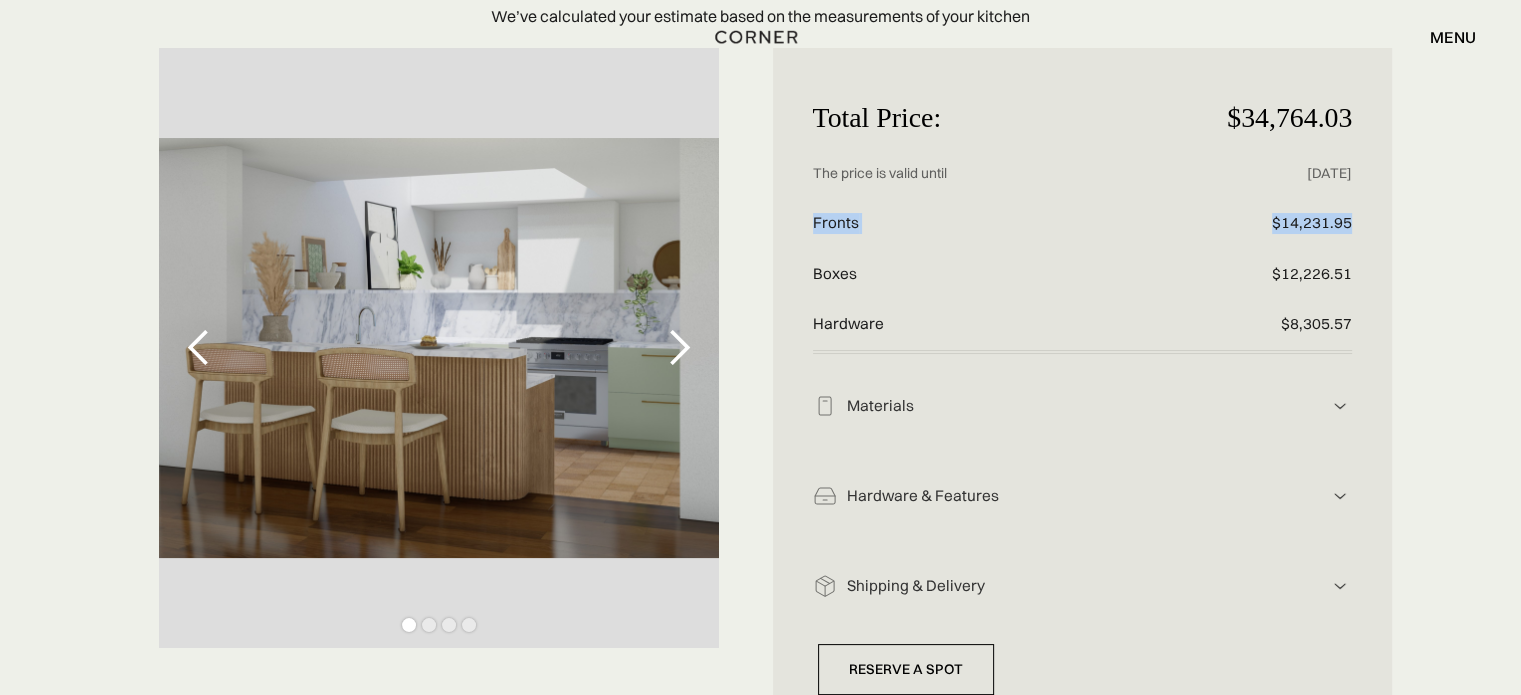 drag, startPoint x: 813, startPoint y: 221, endPoint x: 1360, endPoint y: 219, distance: 547.00366 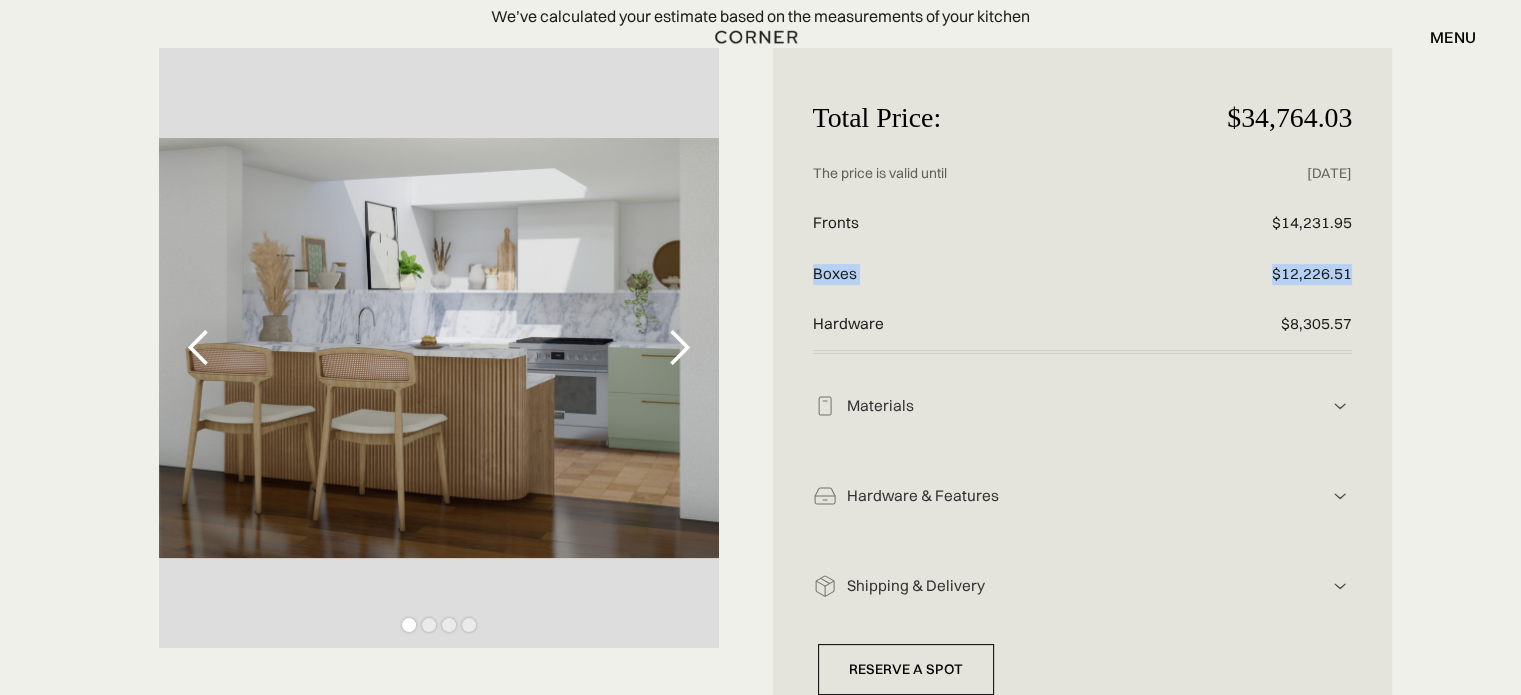 drag, startPoint x: 813, startPoint y: 272, endPoint x: 1350, endPoint y: 273, distance: 537.0009 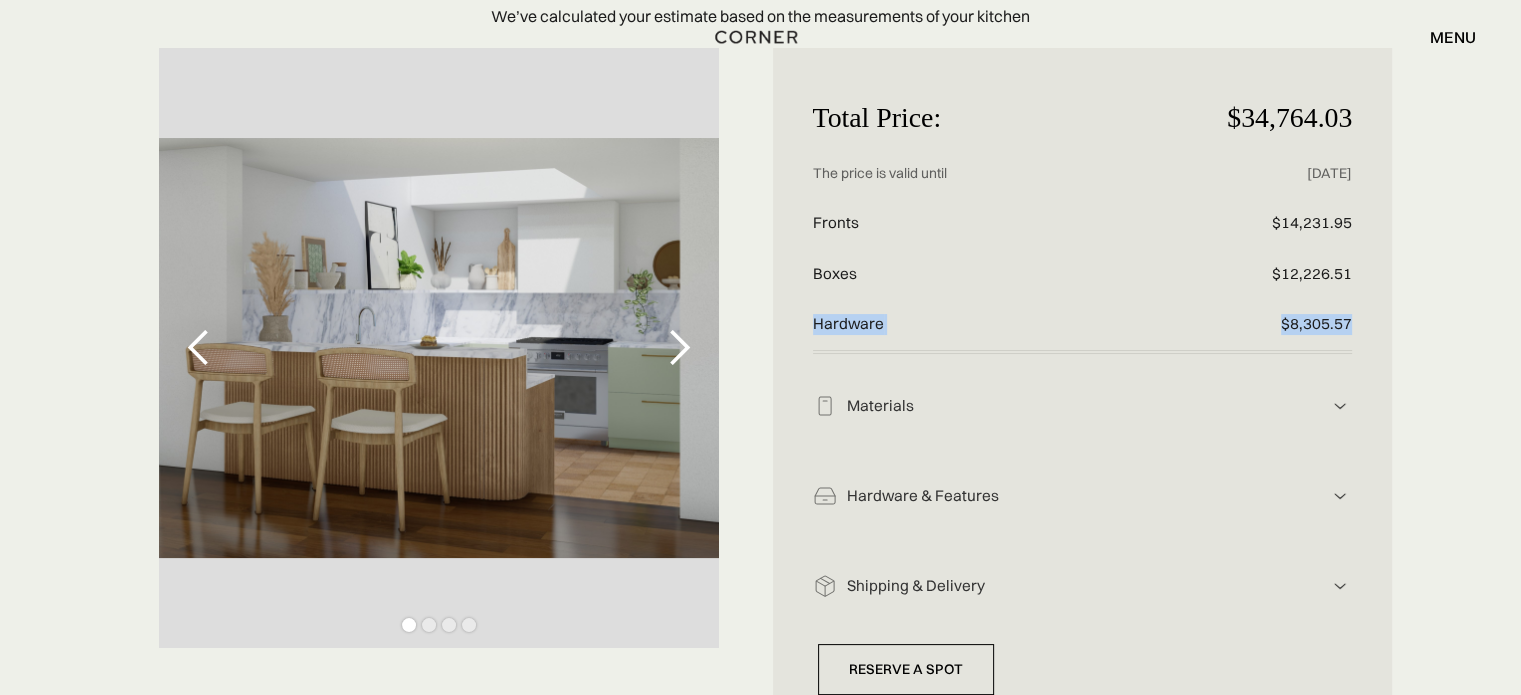 drag, startPoint x: 812, startPoint y: 322, endPoint x: 1348, endPoint y: 327, distance: 536.0233 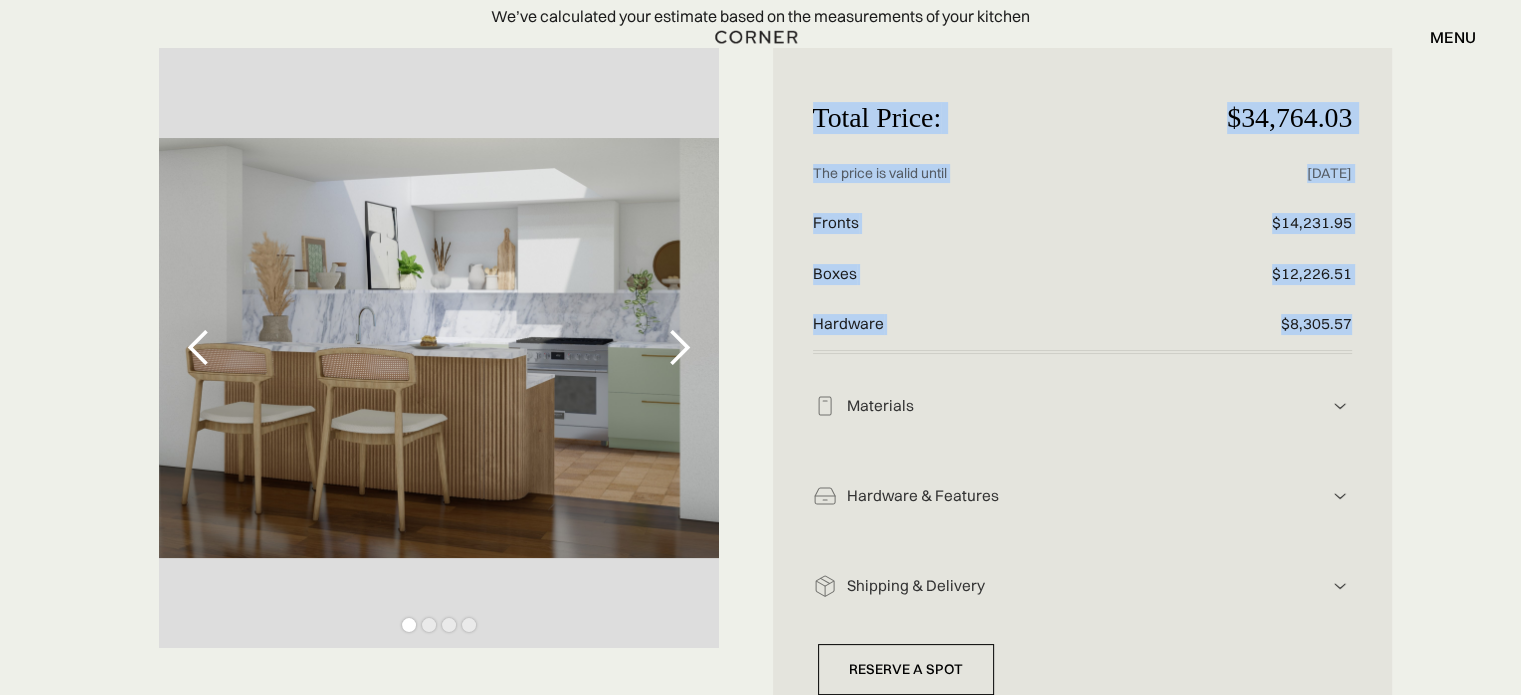 drag, startPoint x: 817, startPoint y: 119, endPoint x: 1352, endPoint y: 315, distance: 569.77277 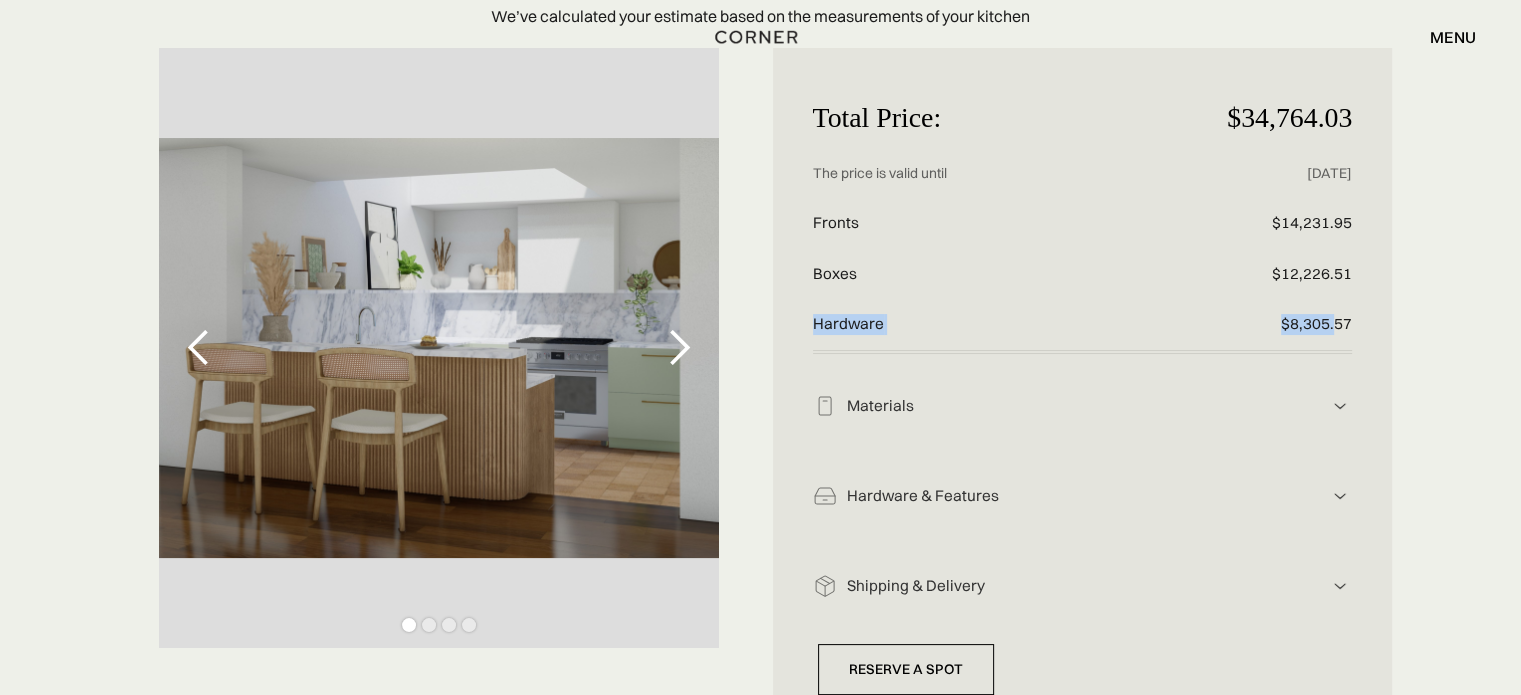 drag, startPoint x: 814, startPoint y: 323, endPoint x: 1323, endPoint y: 318, distance: 509.02457 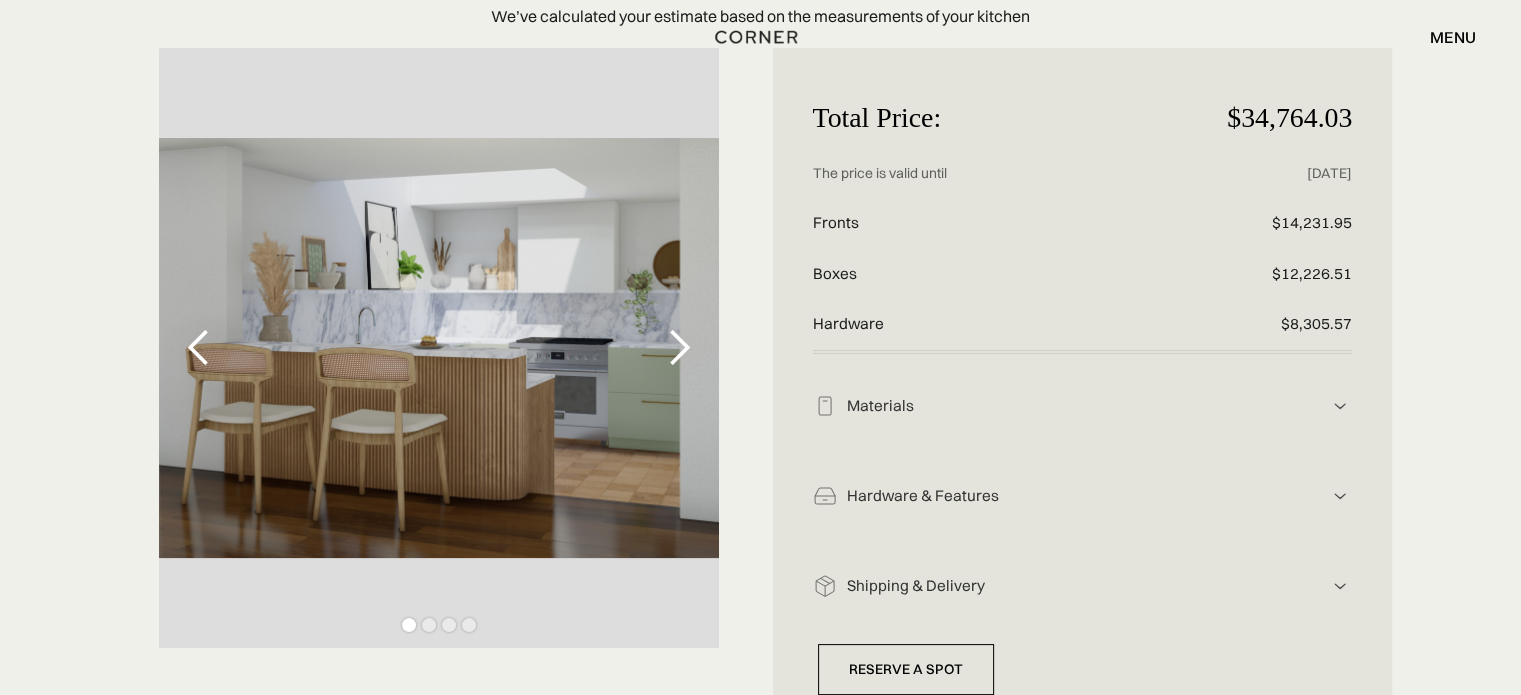 click on "Boxes" at bounding box center (993, 274) 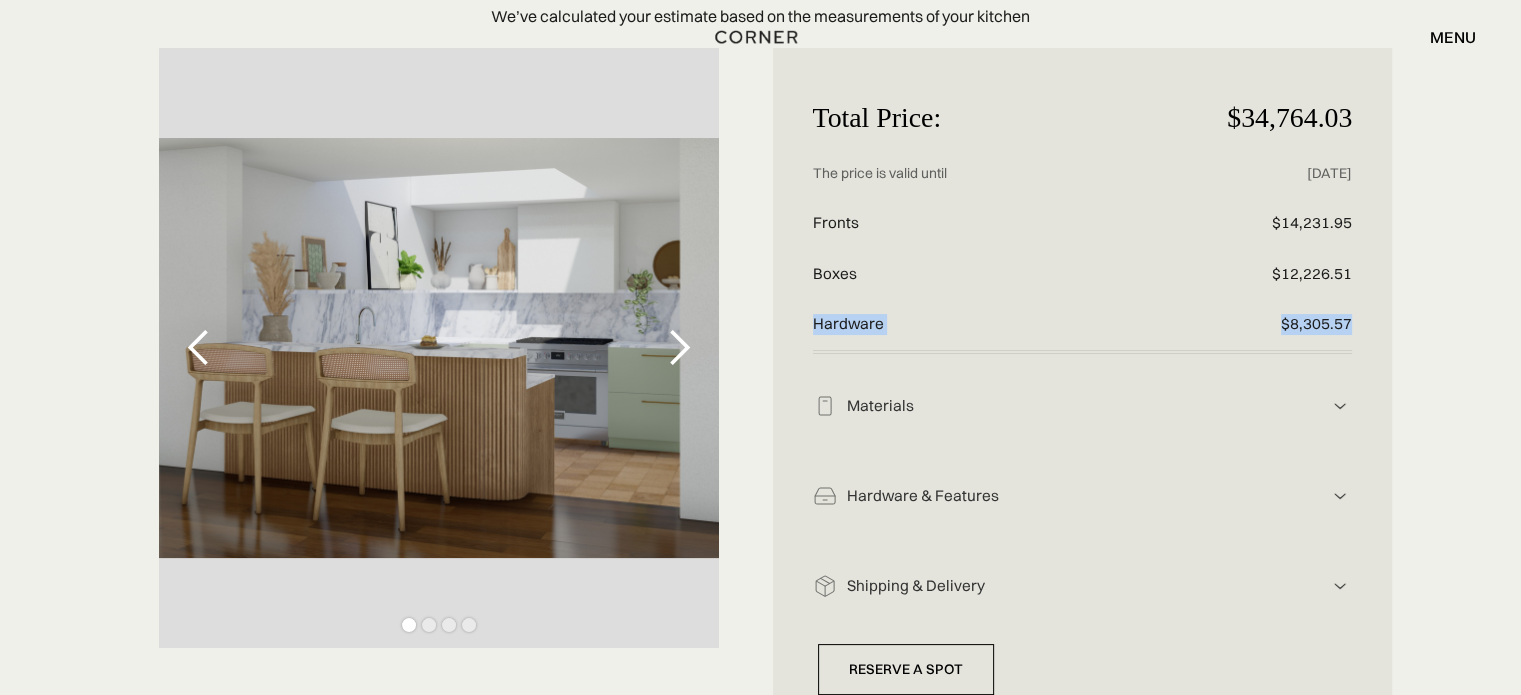 drag, startPoint x: 812, startPoint y: 323, endPoint x: 1364, endPoint y: 308, distance: 552.2038 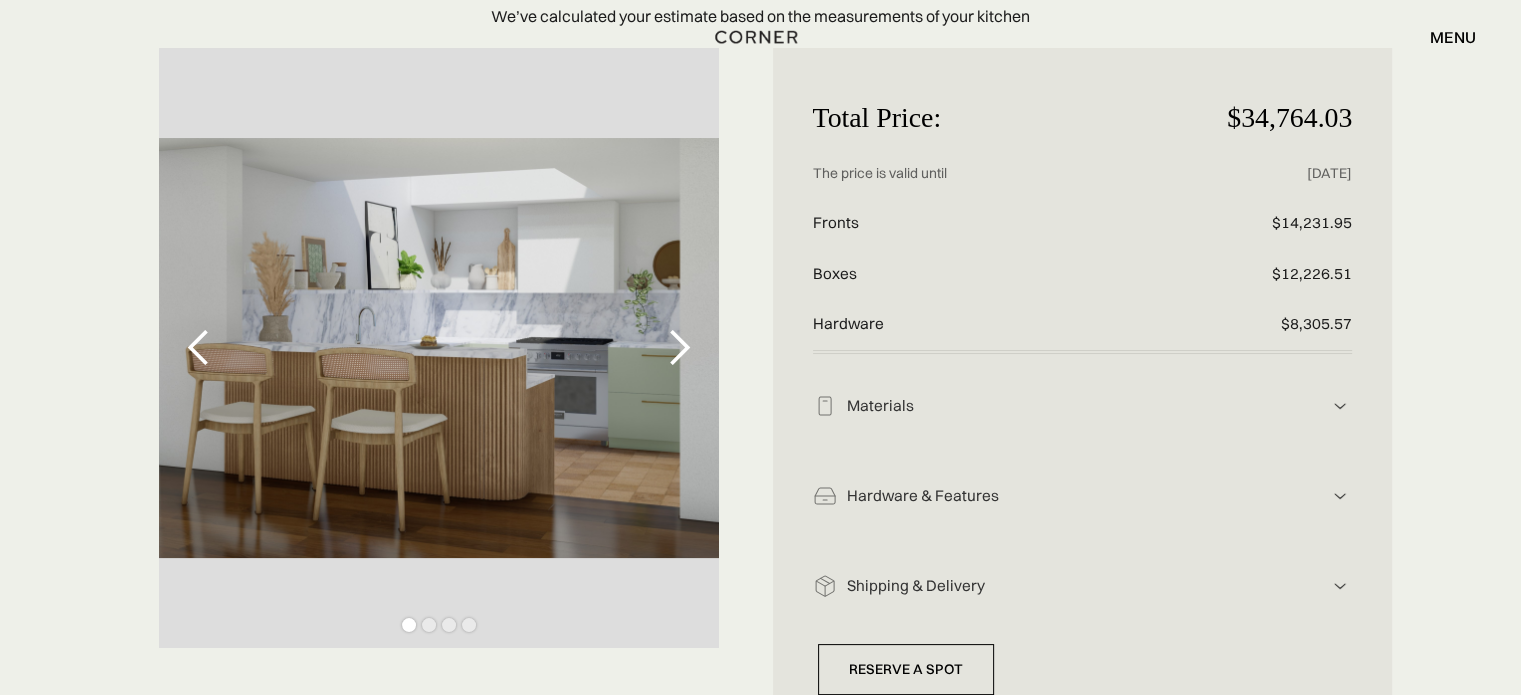 click on "Materials" at bounding box center [1083, 406] 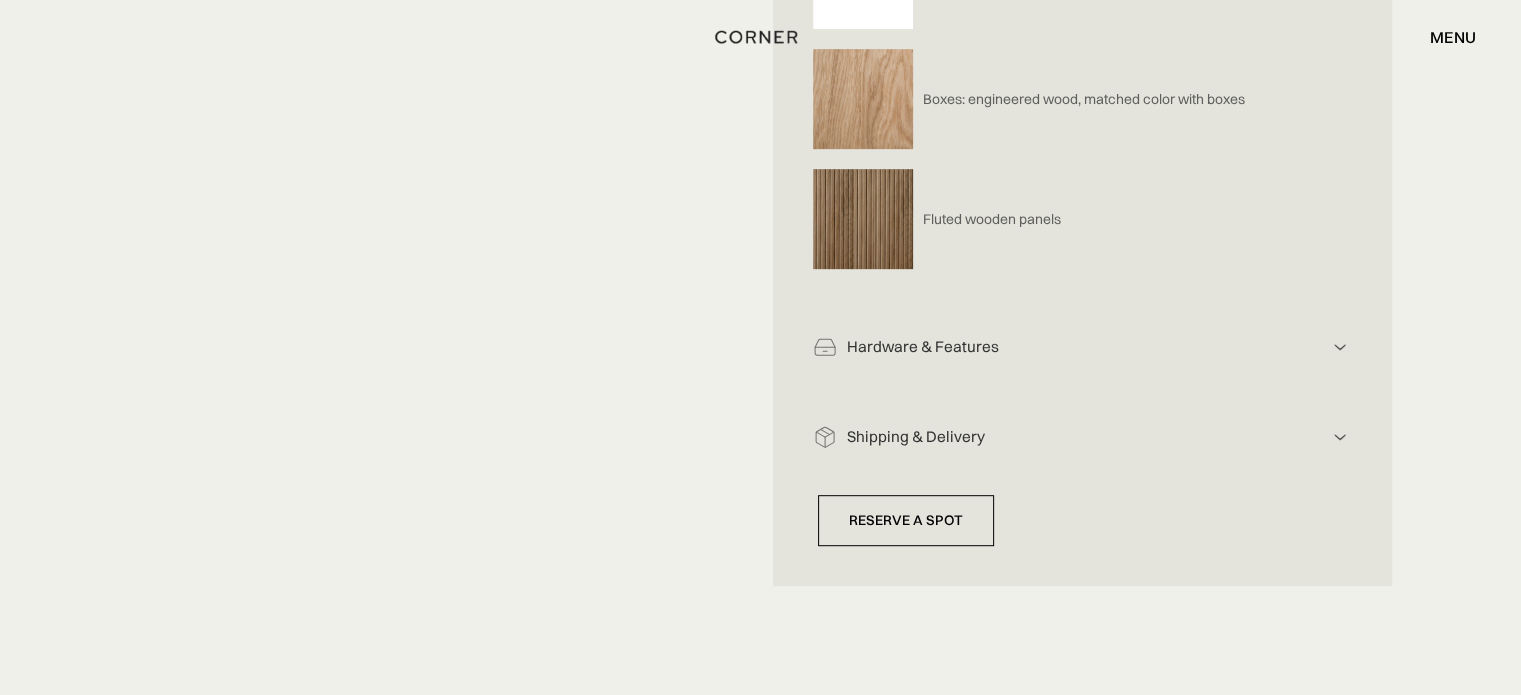 scroll, scrollTop: 936, scrollLeft: 0, axis: vertical 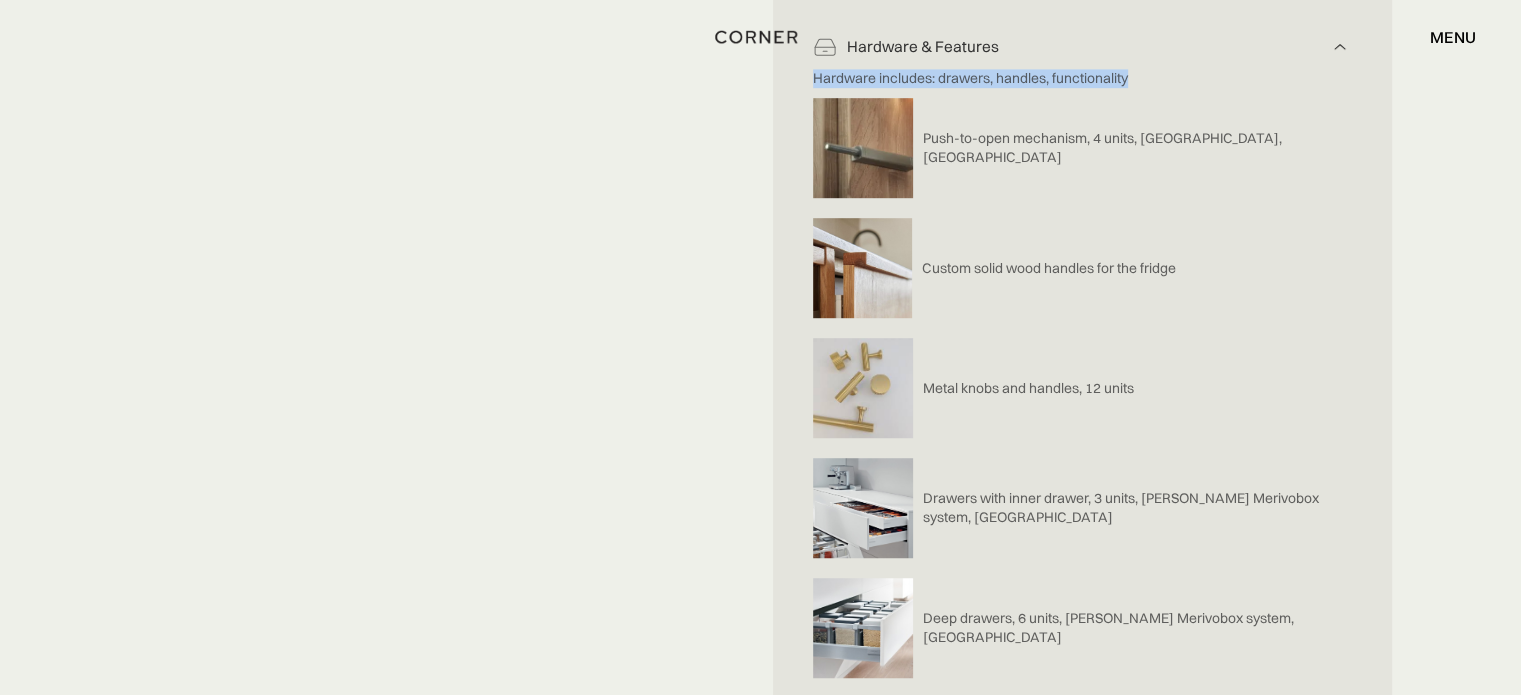 drag, startPoint x: 813, startPoint y: 79, endPoint x: 1175, endPoint y: 79, distance: 362 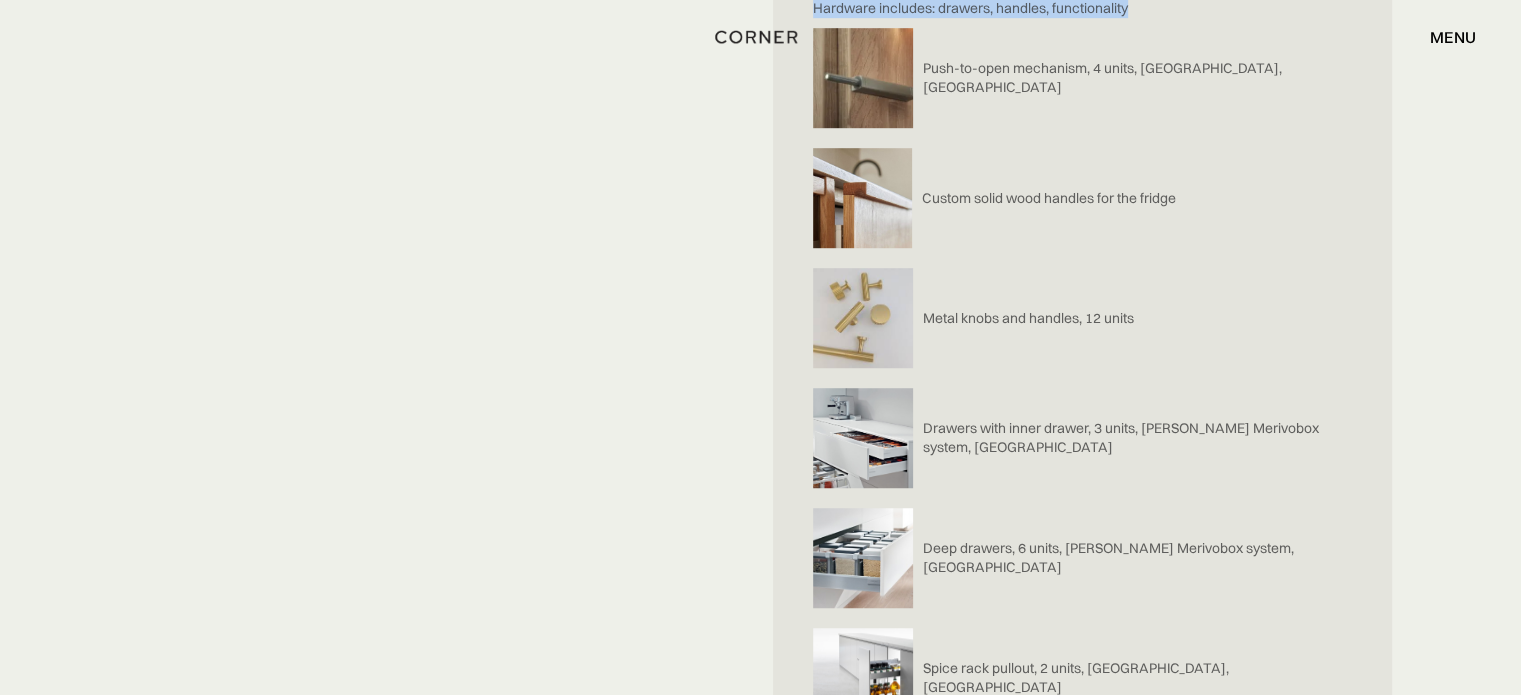 scroll, scrollTop: 1308, scrollLeft: 0, axis: vertical 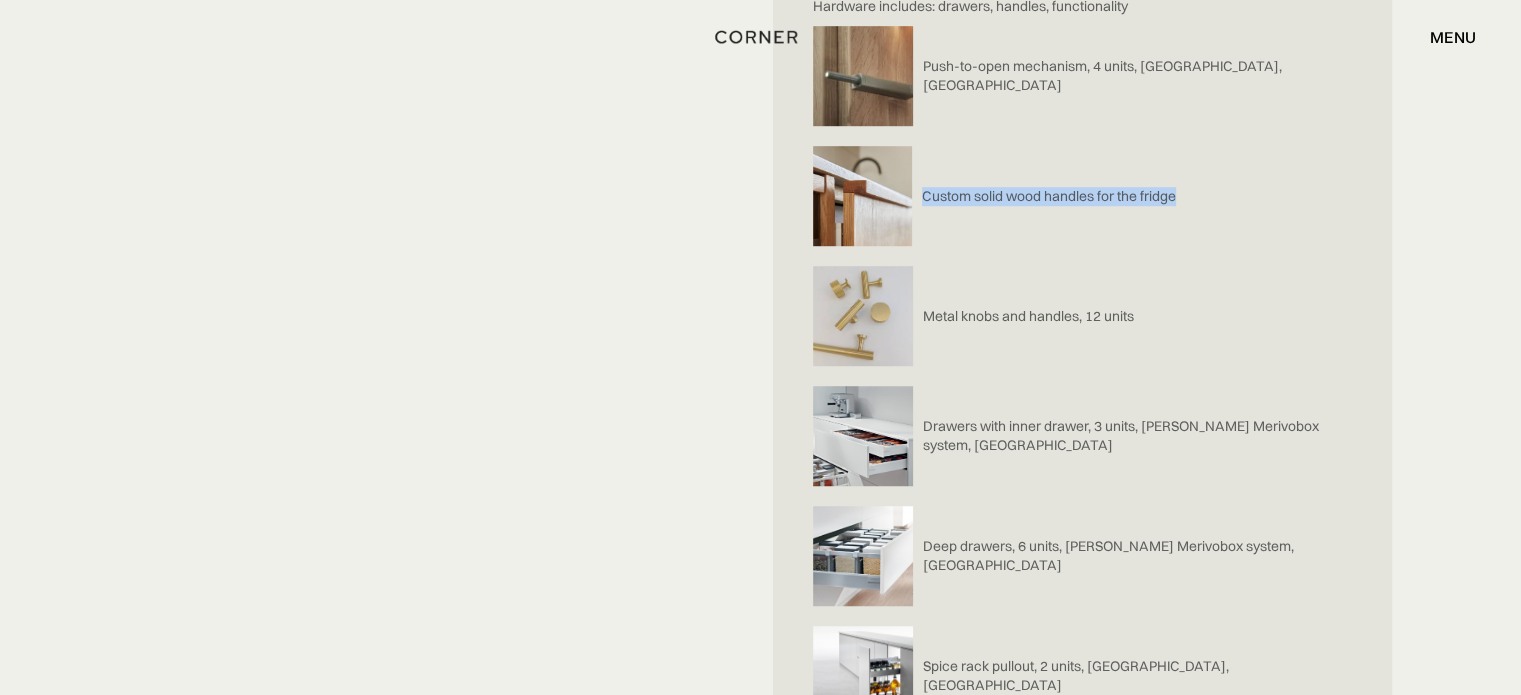 drag, startPoint x: 1235, startPoint y: 199, endPoint x: 919, endPoint y: 201, distance: 316.00632 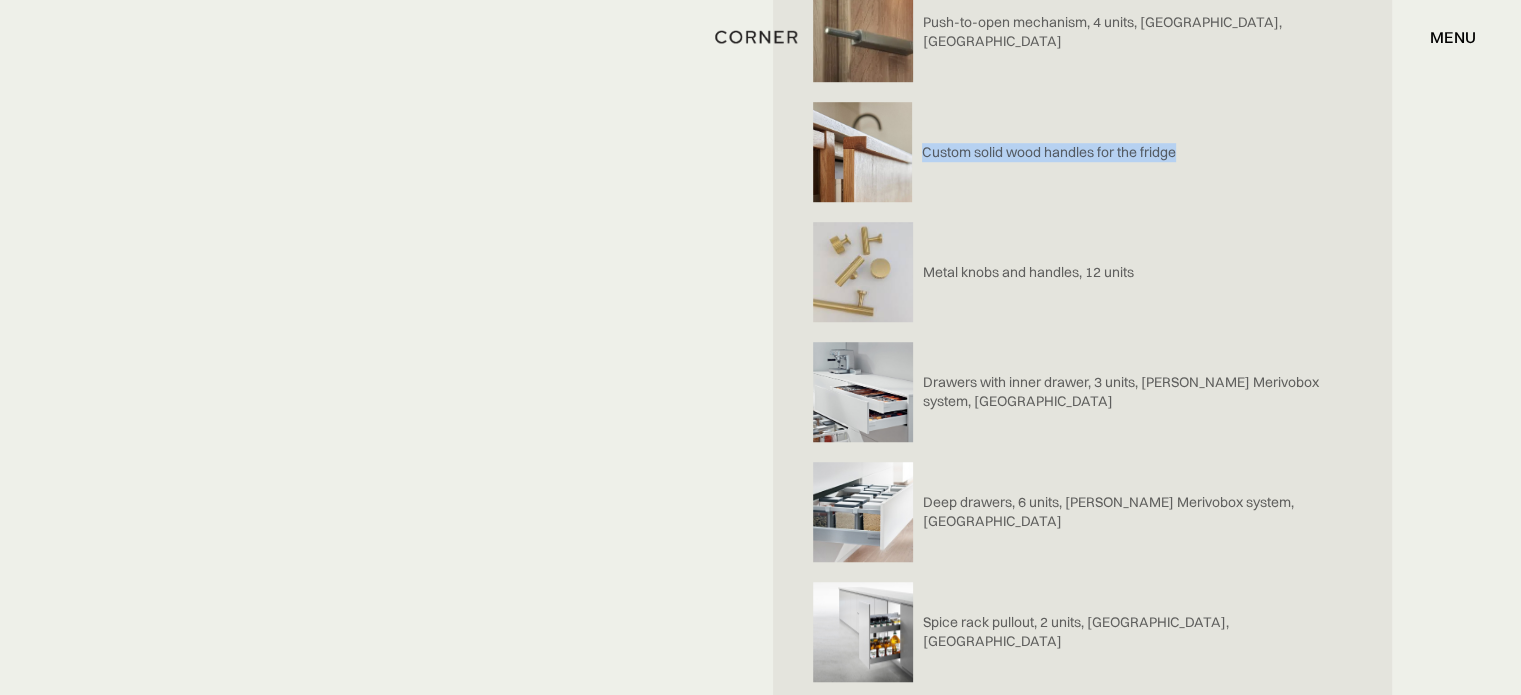 scroll, scrollTop: 1358, scrollLeft: 0, axis: vertical 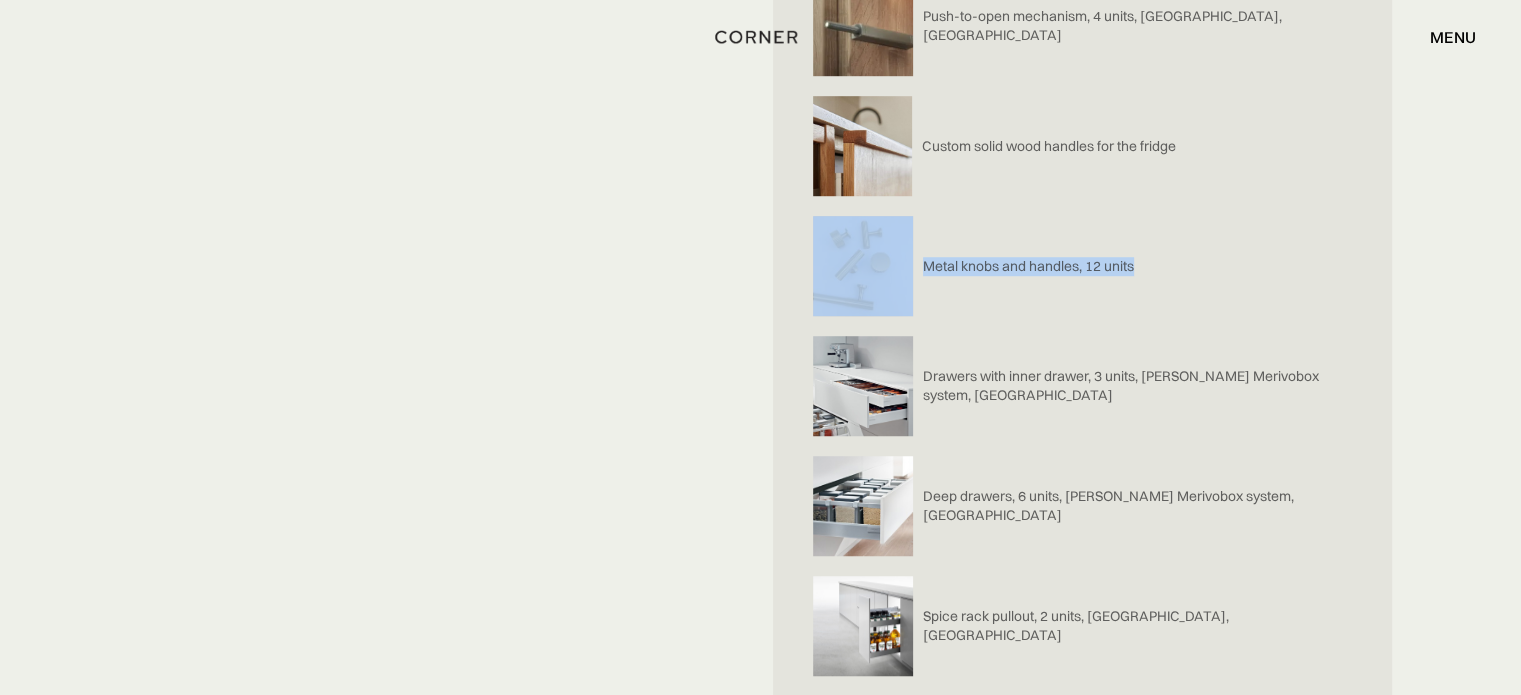 drag, startPoint x: 1175, startPoint y: 259, endPoint x: 921, endPoint y: 295, distance: 256.53848 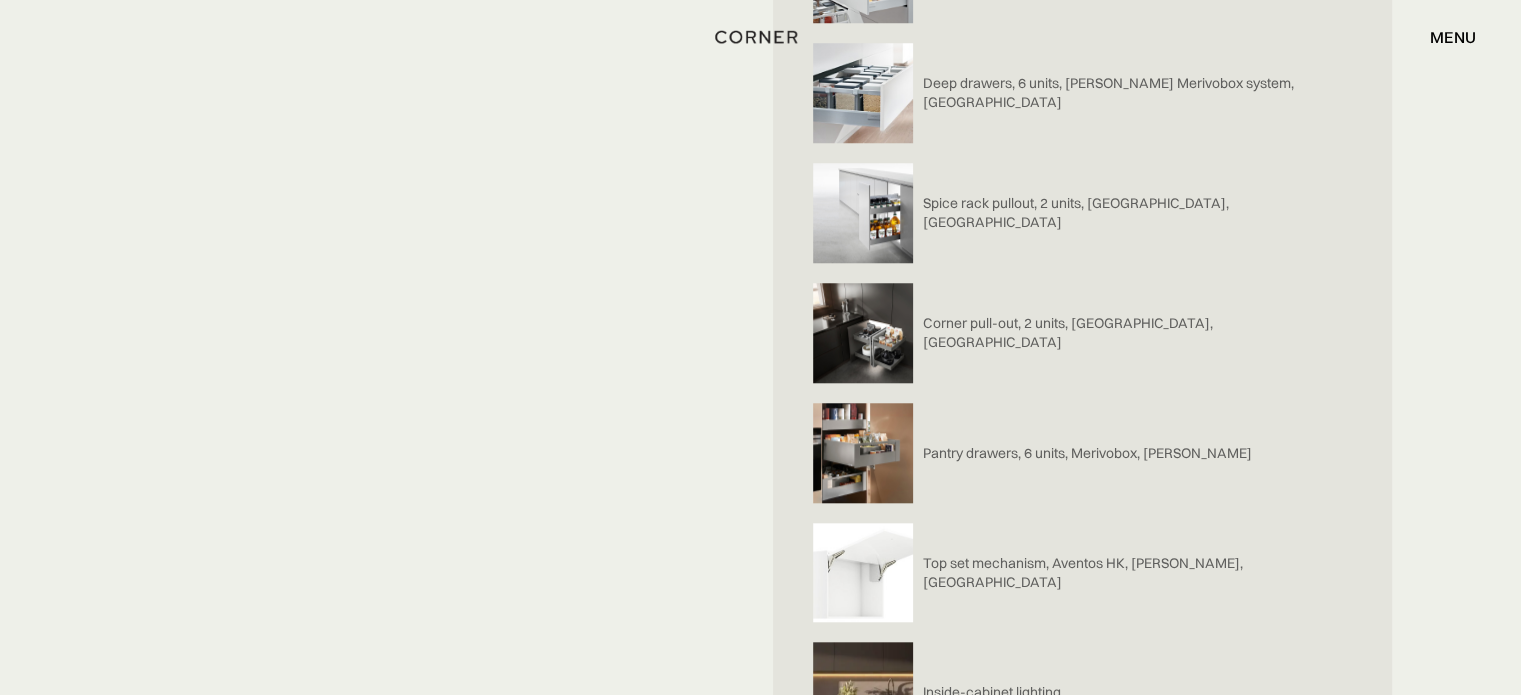 scroll, scrollTop: 1772, scrollLeft: 0, axis: vertical 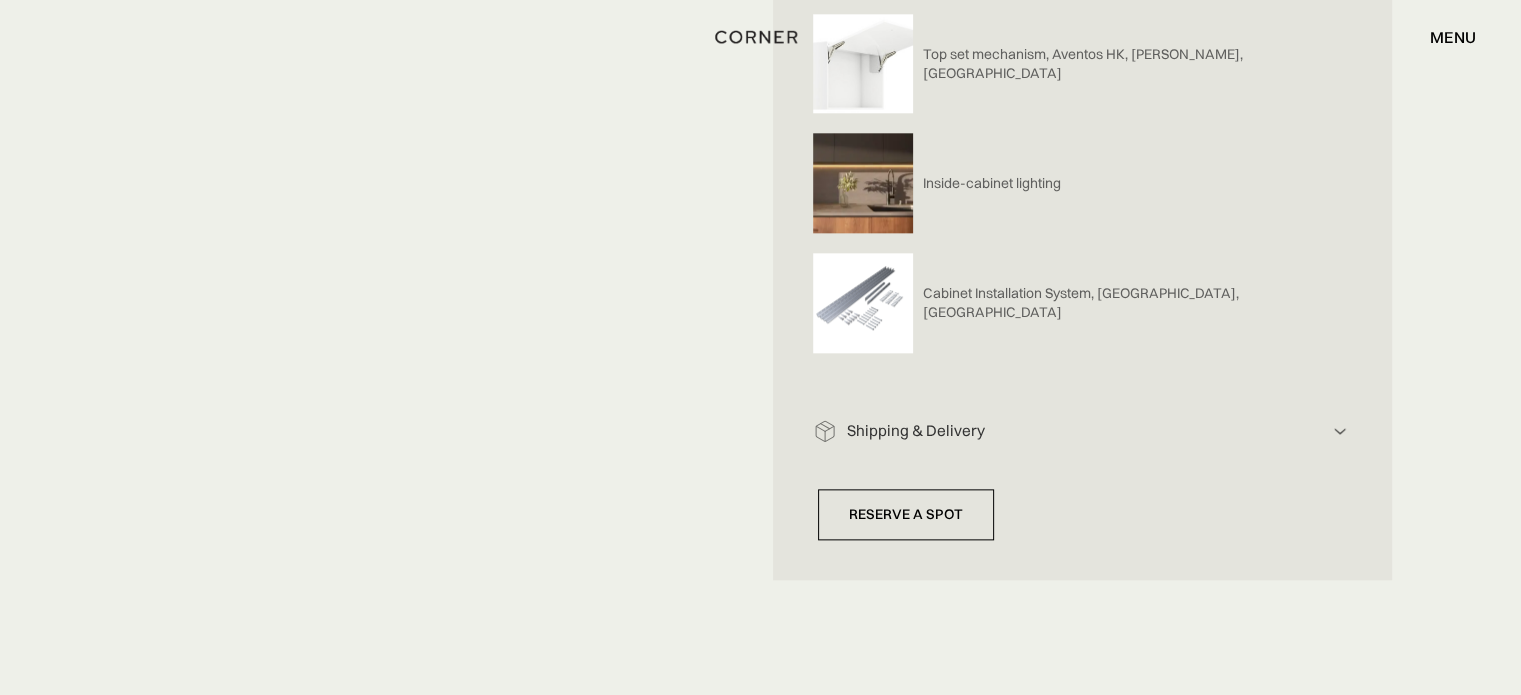 click on "Shipping & Delivery" at bounding box center [1083, -1687] 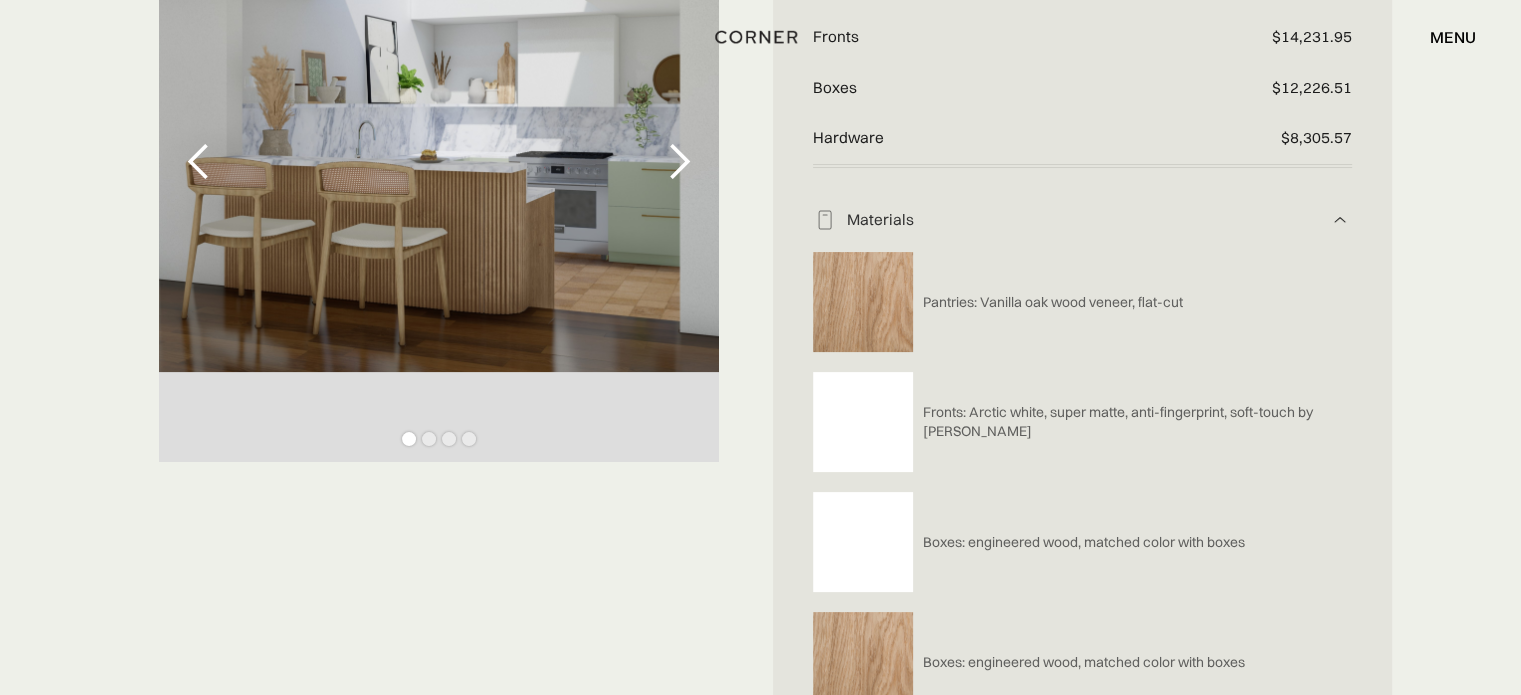 scroll, scrollTop: 386, scrollLeft: 0, axis: vertical 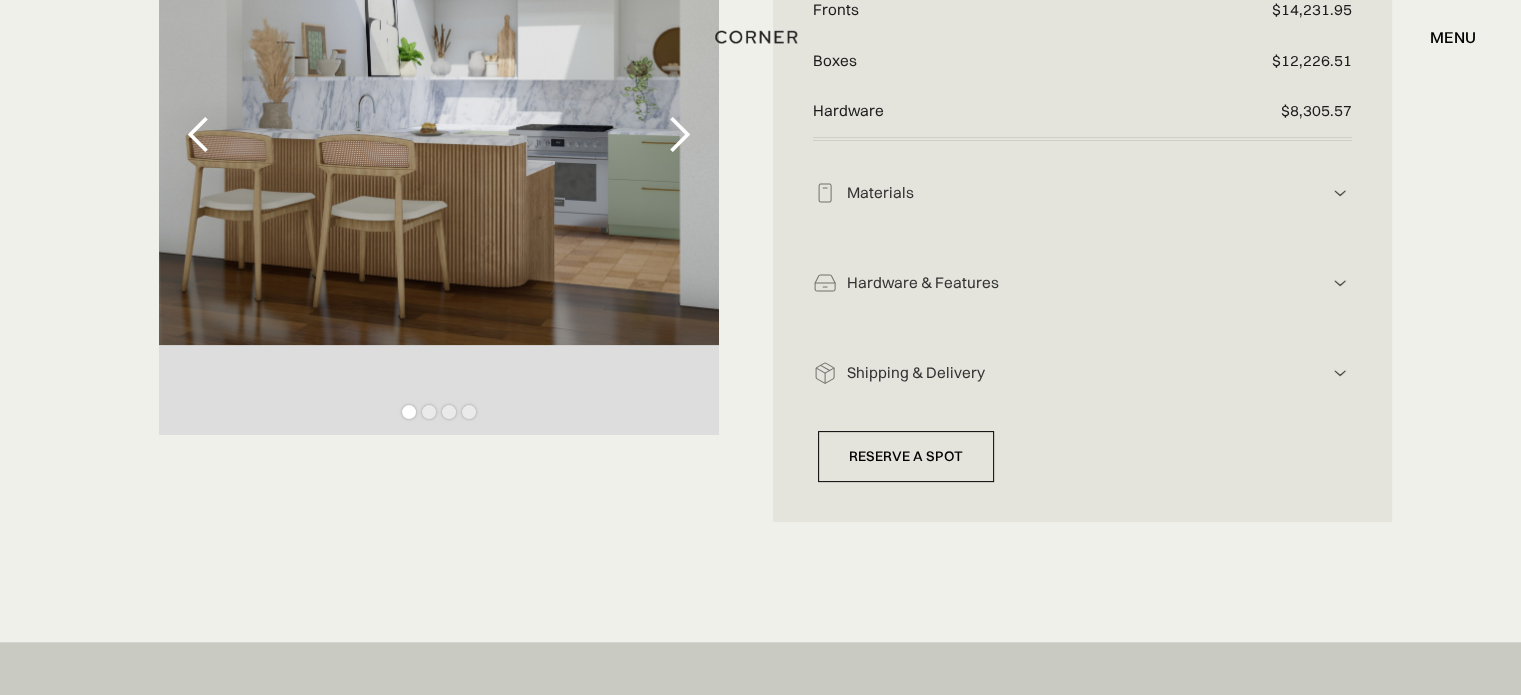 click on "Materials" at bounding box center (1083, 193) 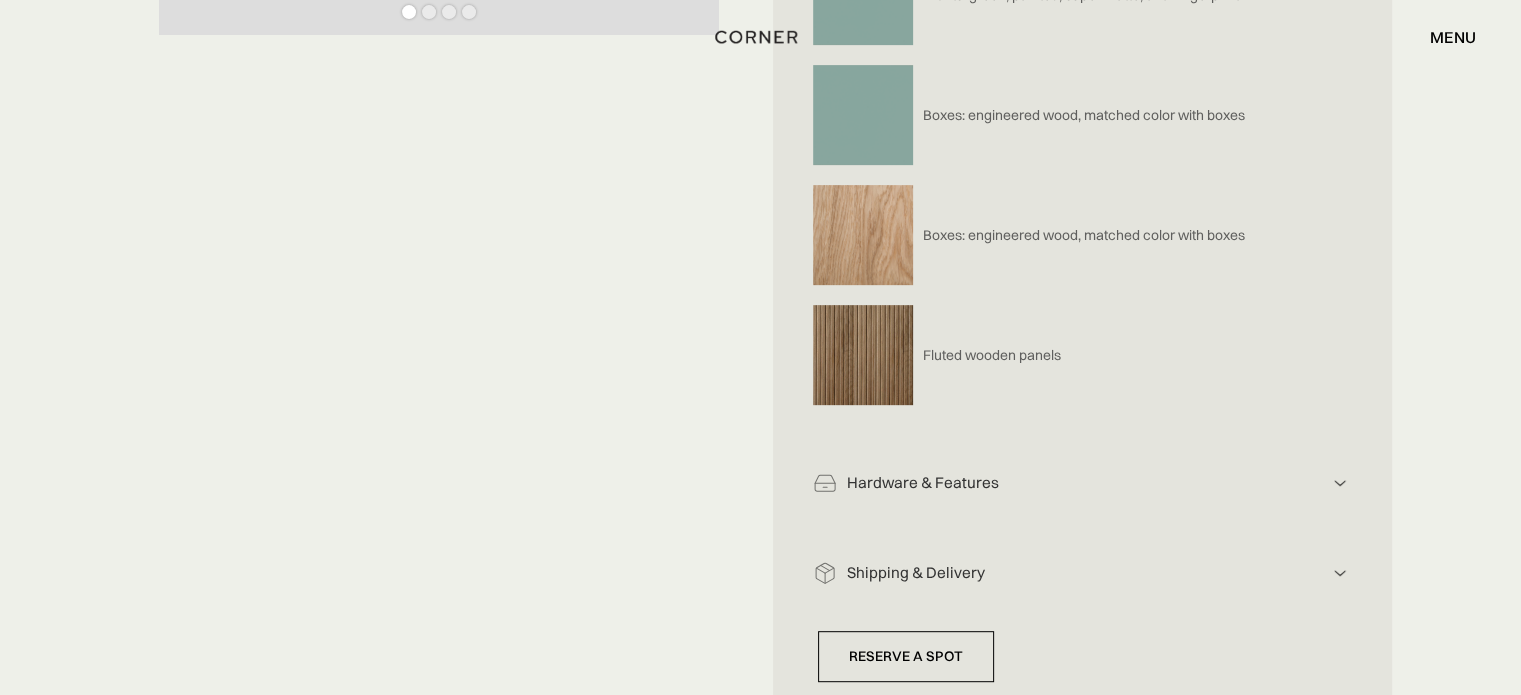 scroll, scrollTop: 500, scrollLeft: 0, axis: vertical 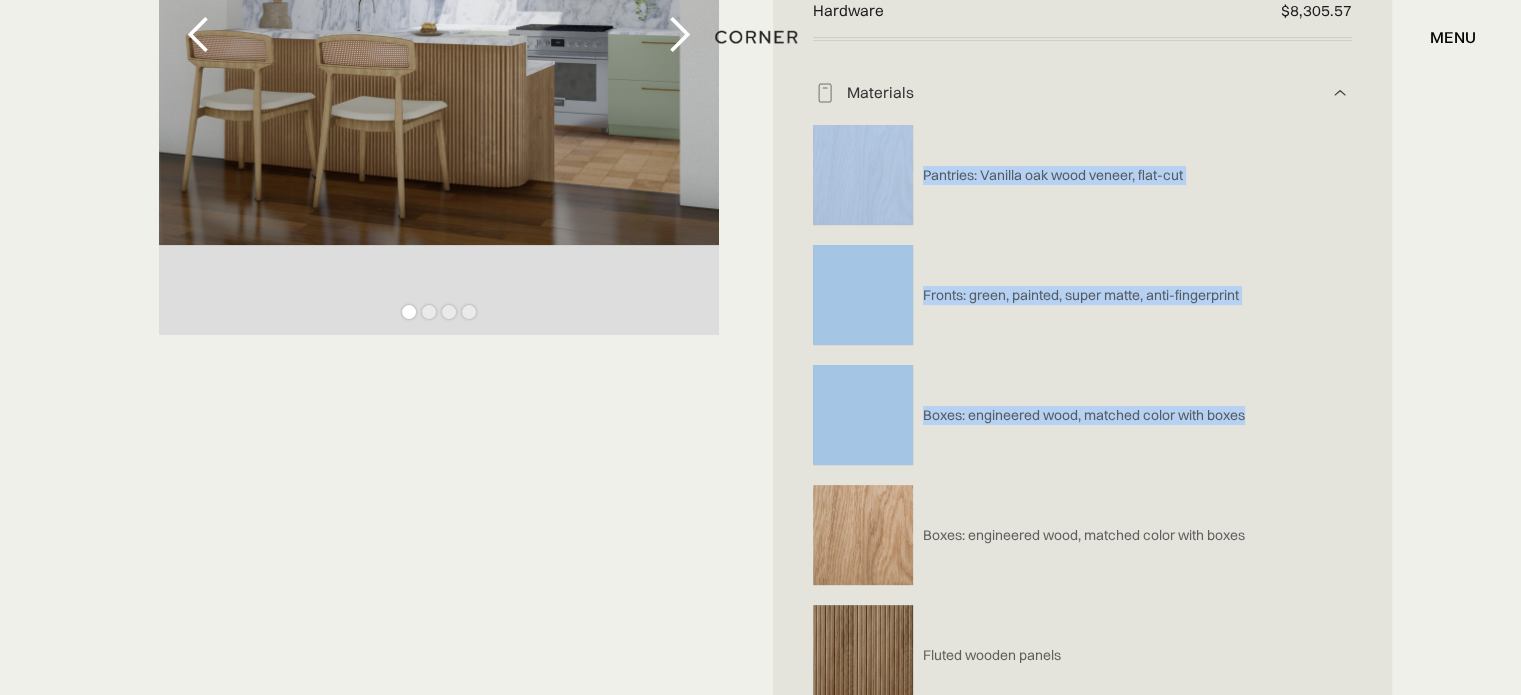 drag, startPoint x: 1325, startPoint y: 438, endPoint x: 814, endPoint y: 138, distance: 592.5546 